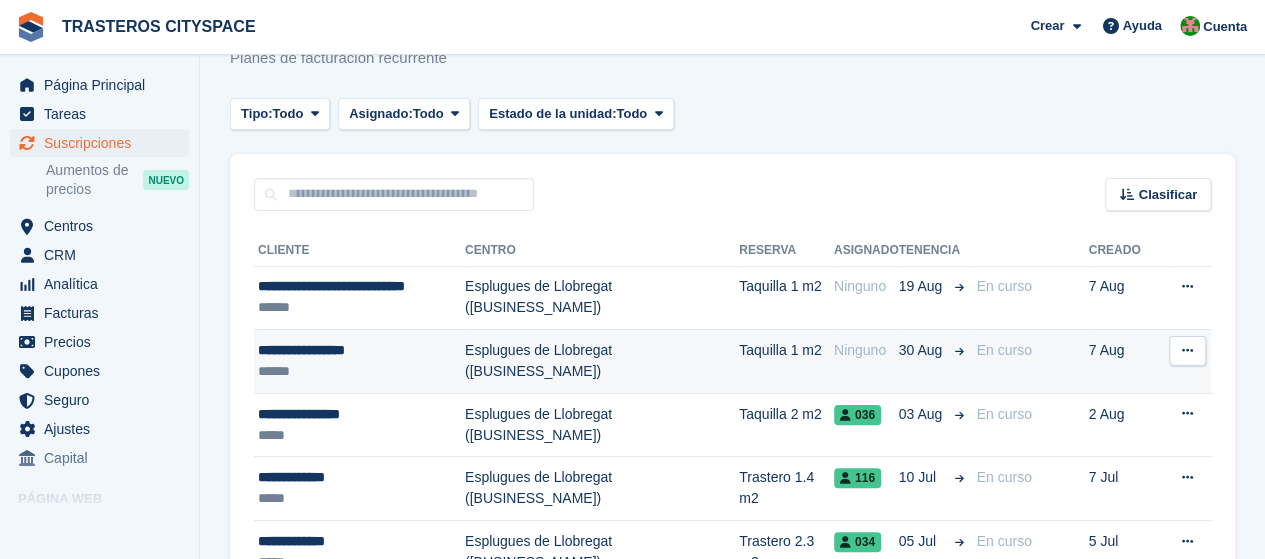 scroll, scrollTop: 100, scrollLeft: 0, axis: vertical 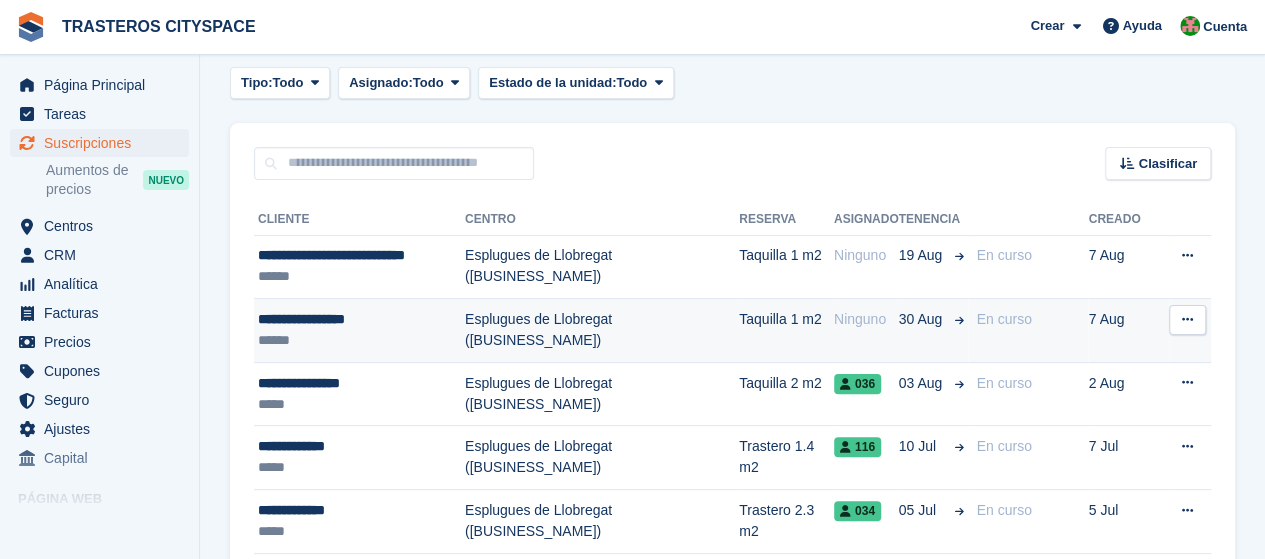 click at bounding box center (1187, 319) 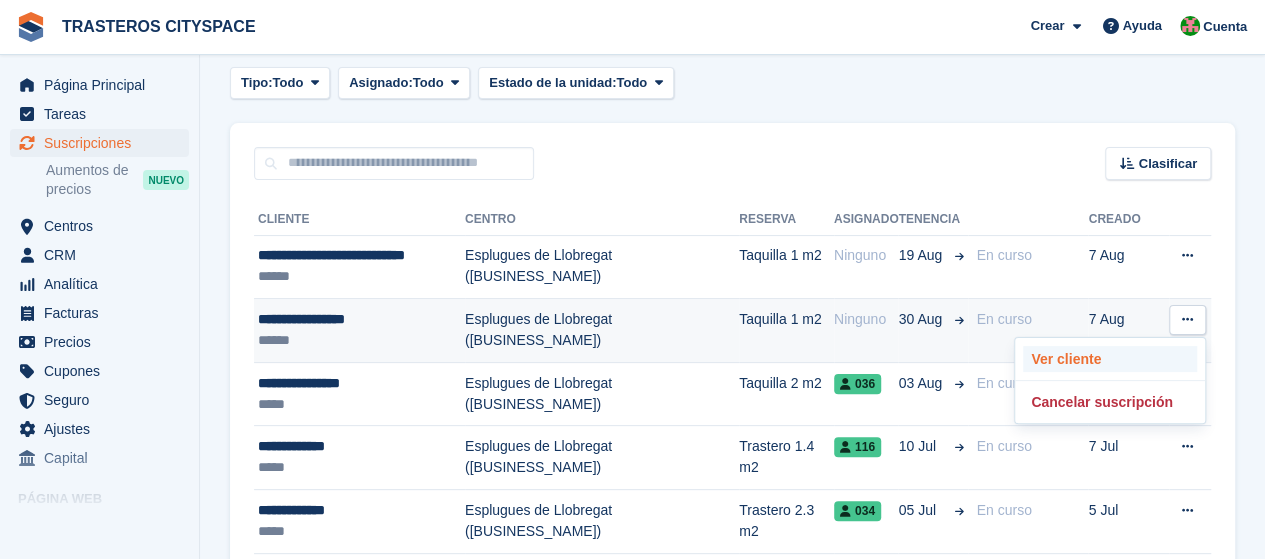 click on "Ver cliente" at bounding box center [1110, 359] 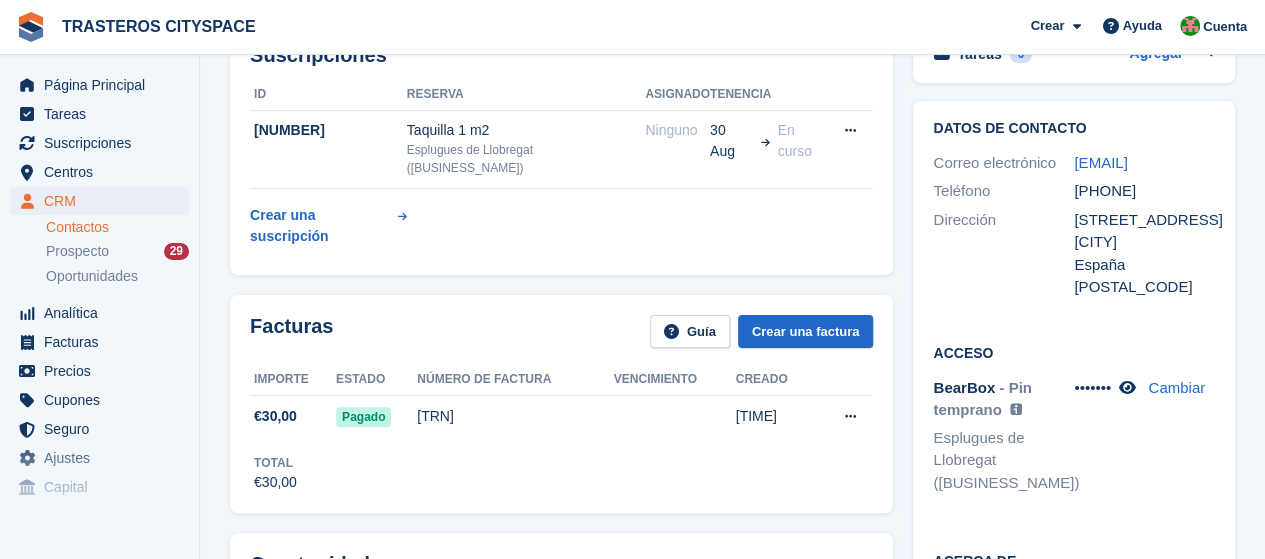 scroll, scrollTop: 0, scrollLeft: 0, axis: both 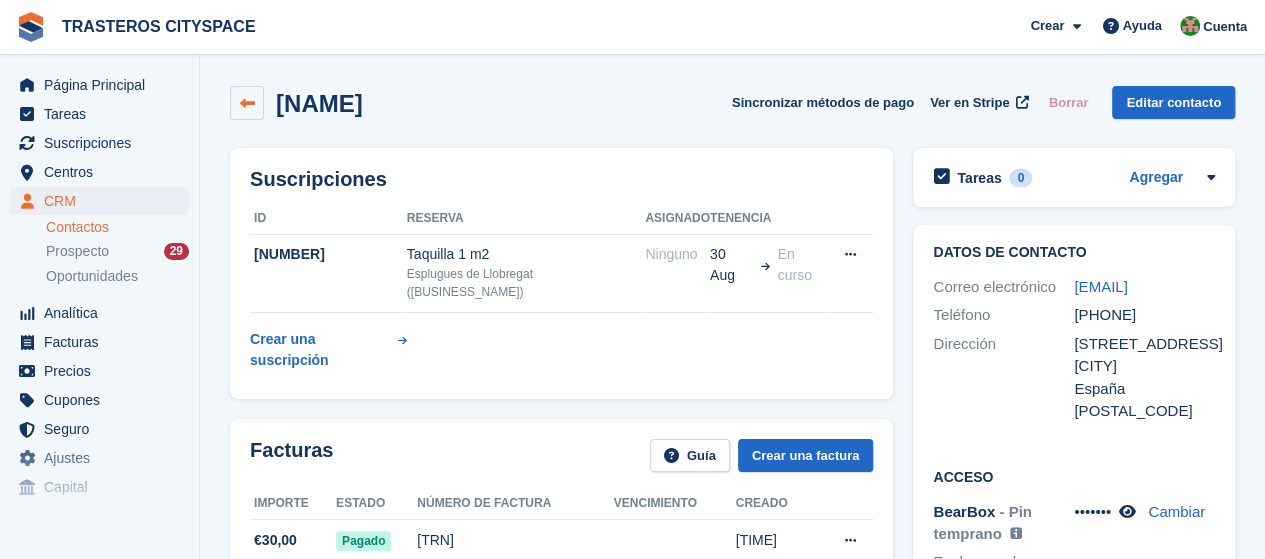 click at bounding box center [247, 103] 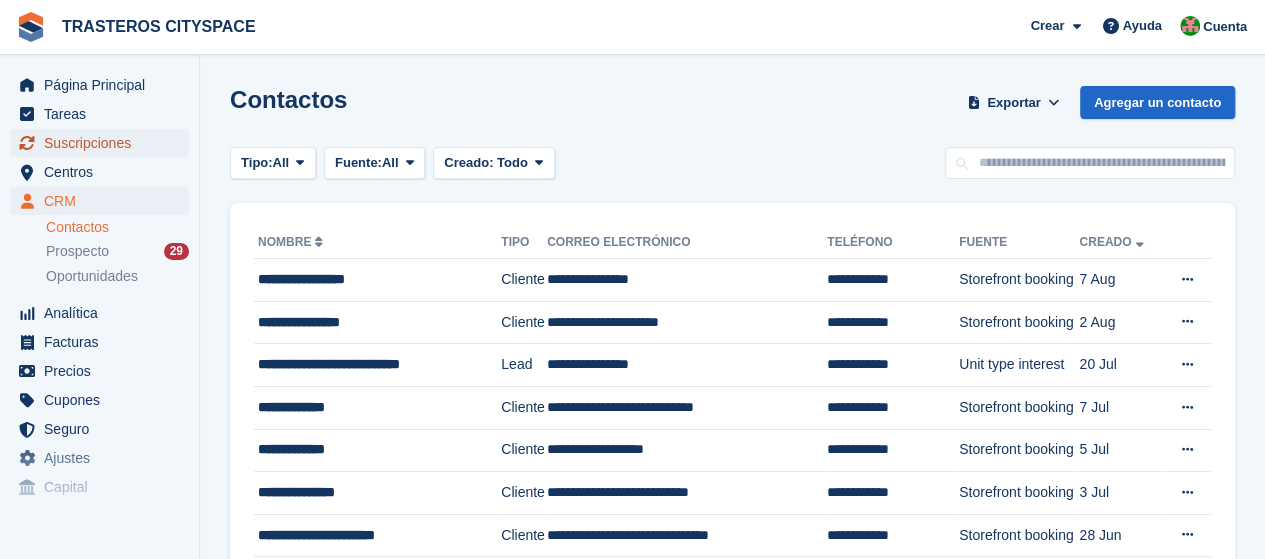 click on "Suscripciones" at bounding box center (104, 143) 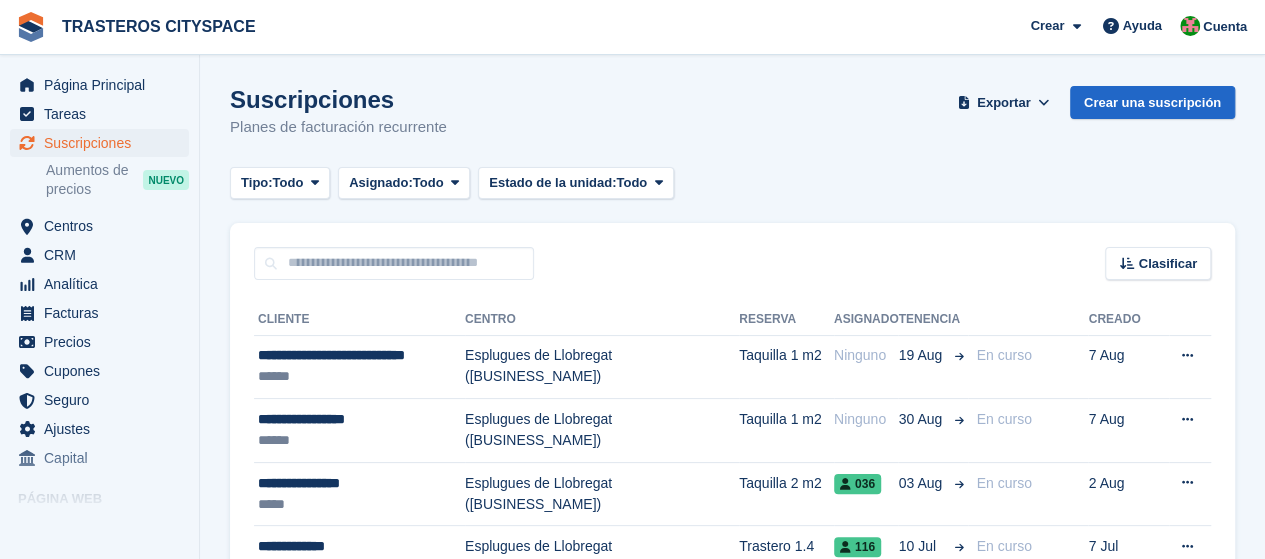 scroll, scrollTop: 100, scrollLeft: 0, axis: vertical 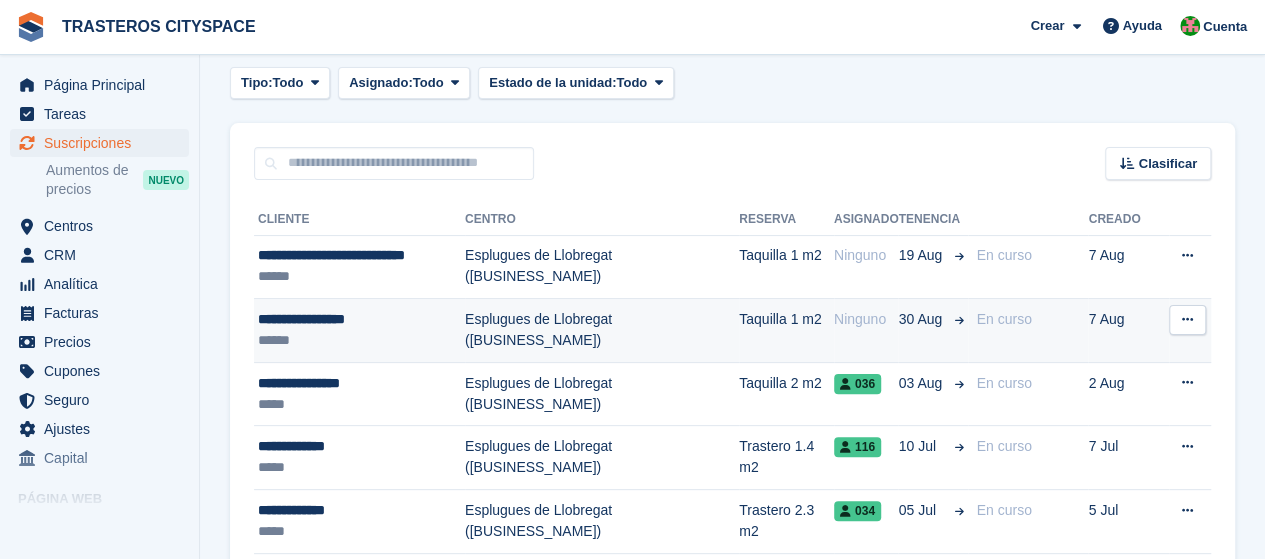 click on "Esplugues de Llobregat (Trasteros Cityspace)" at bounding box center (602, 331) 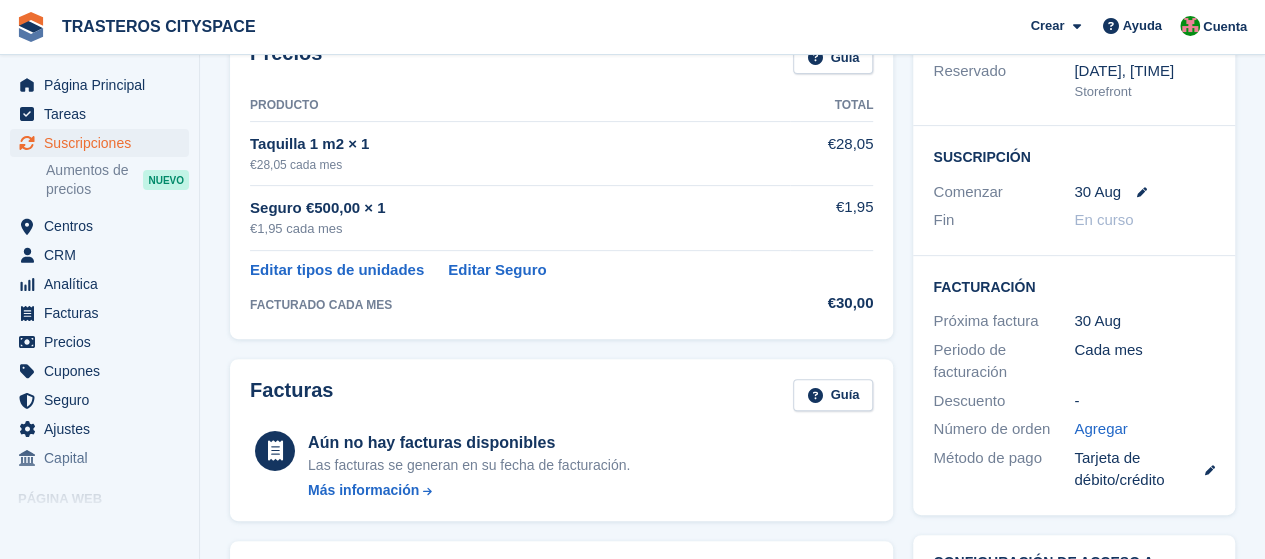 scroll, scrollTop: 73, scrollLeft: 0, axis: vertical 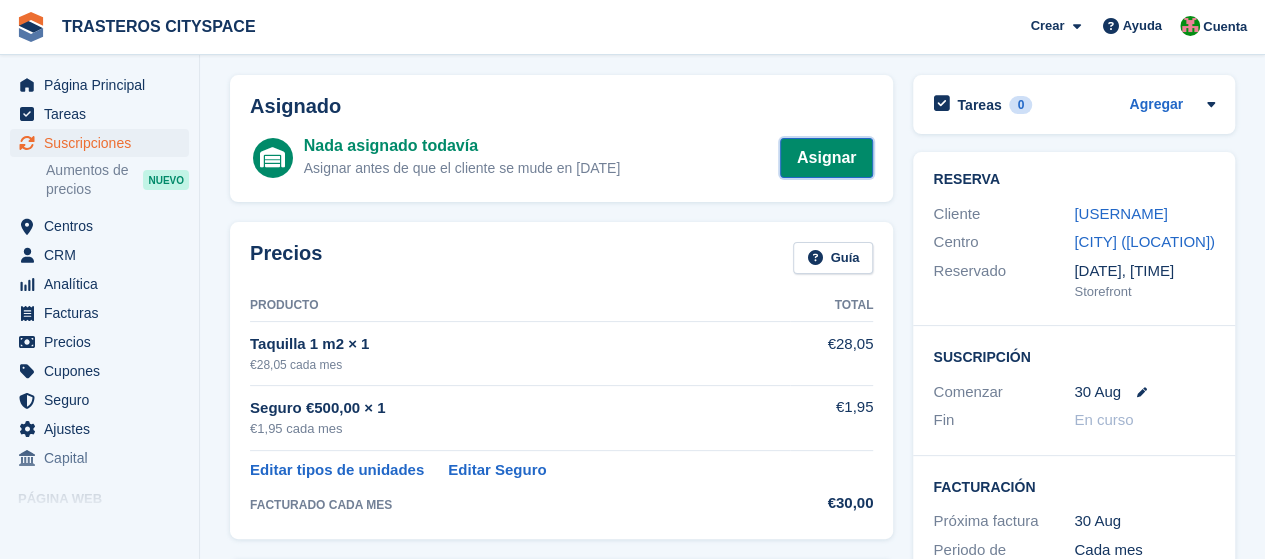click on "Asignar" at bounding box center [827, 158] 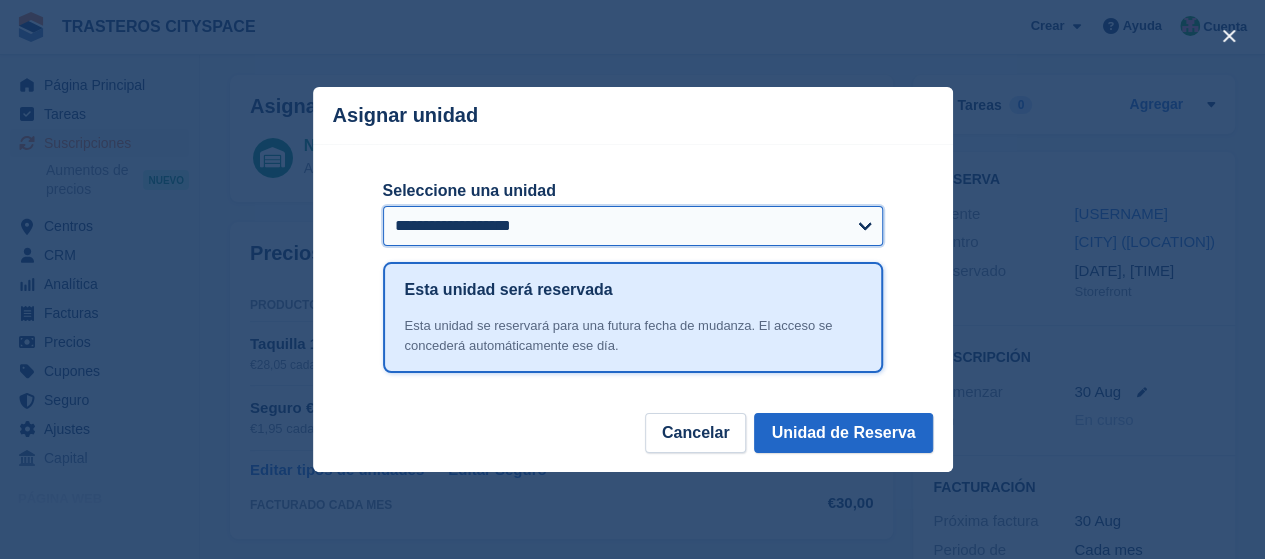 click on "**********" at bounding box center [633, 226] 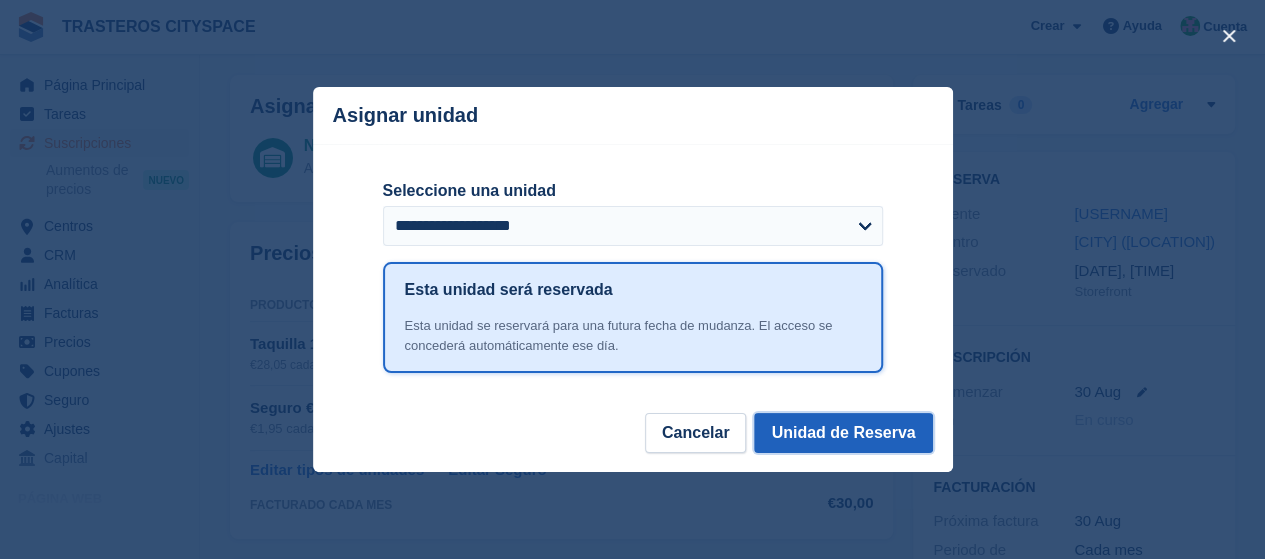 click on "Unidad de Reserva" at bounding box center (843, 433) 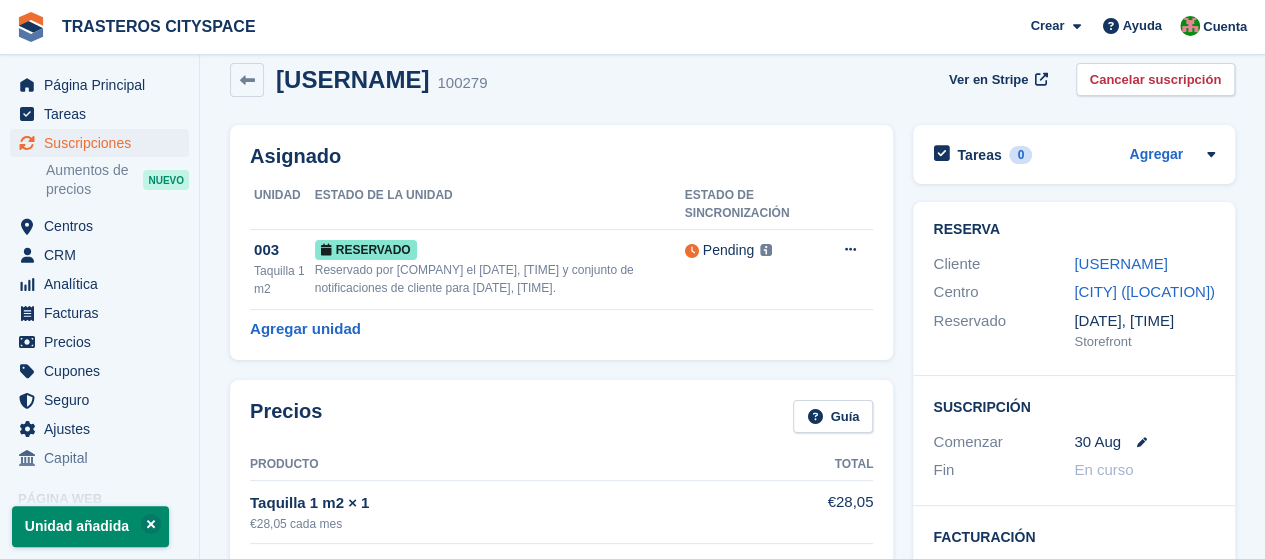 scroll, scrollTop: 0, scrollLeft: 0, axis: both 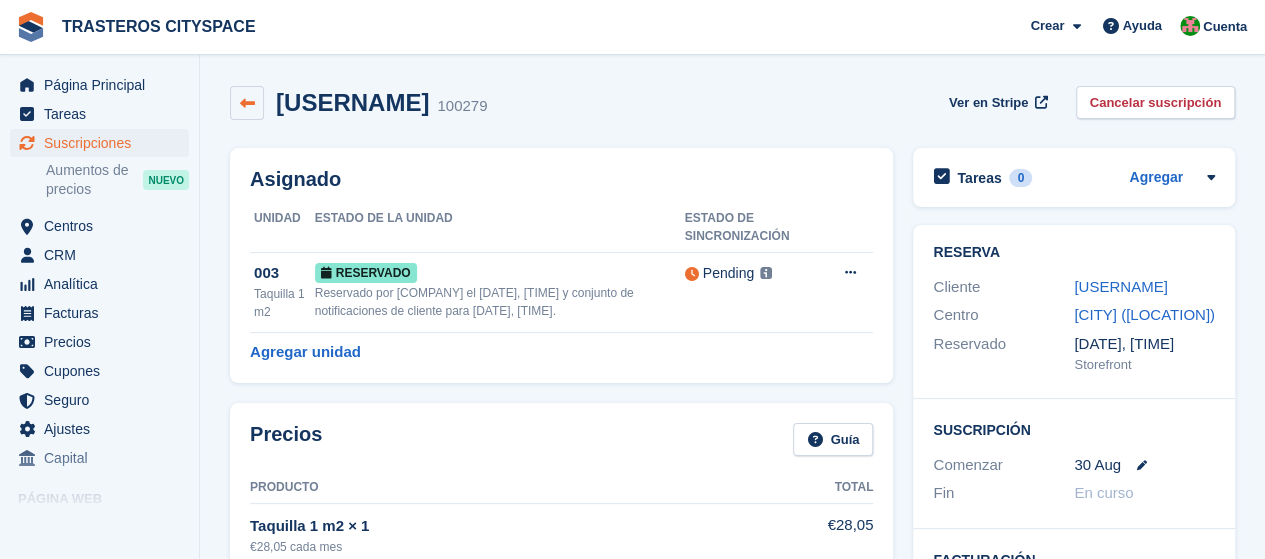 click at bounding box center (247, 103) 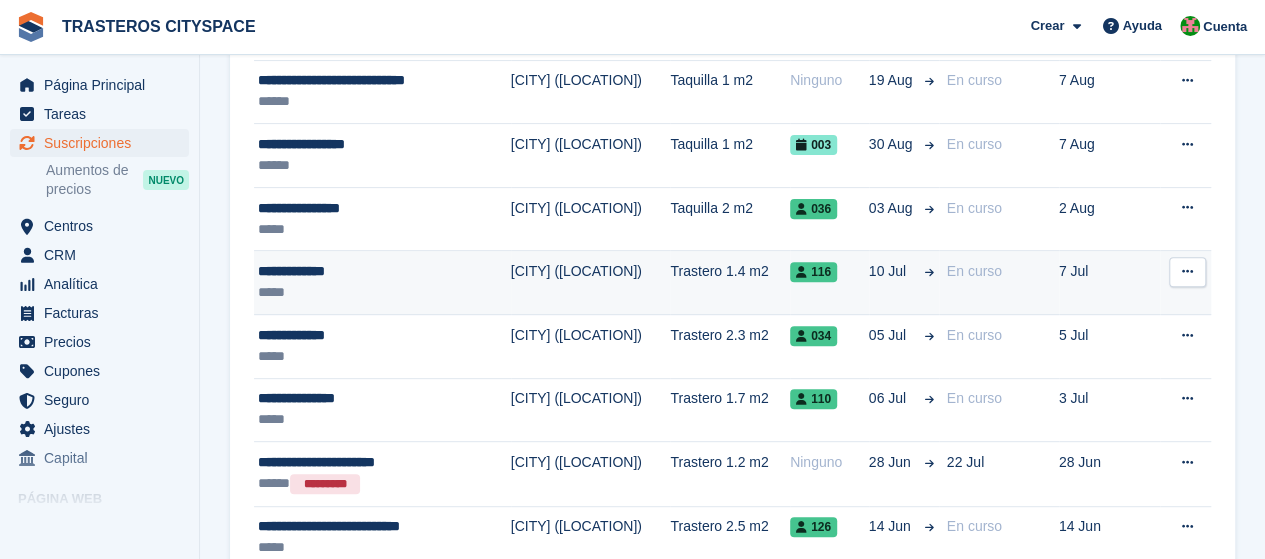 scroll, scrollTop: 200, scrollLeft: 0, axis: vertical 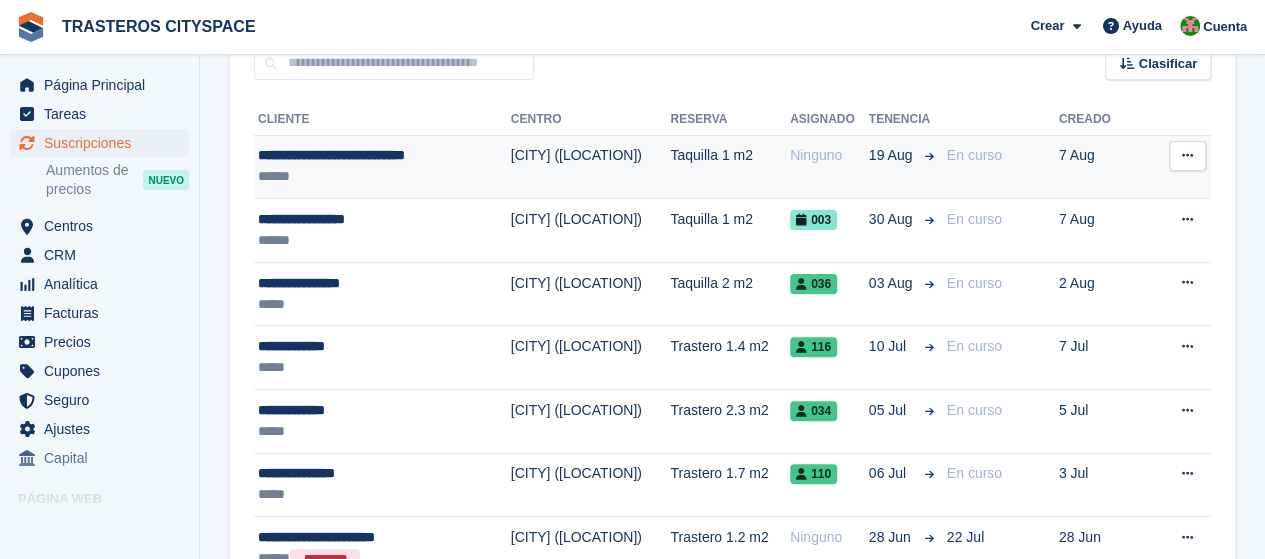 click on "Esplugues de Llobregat (Trasteros Cityspace)" at bounding box center [591, 167] 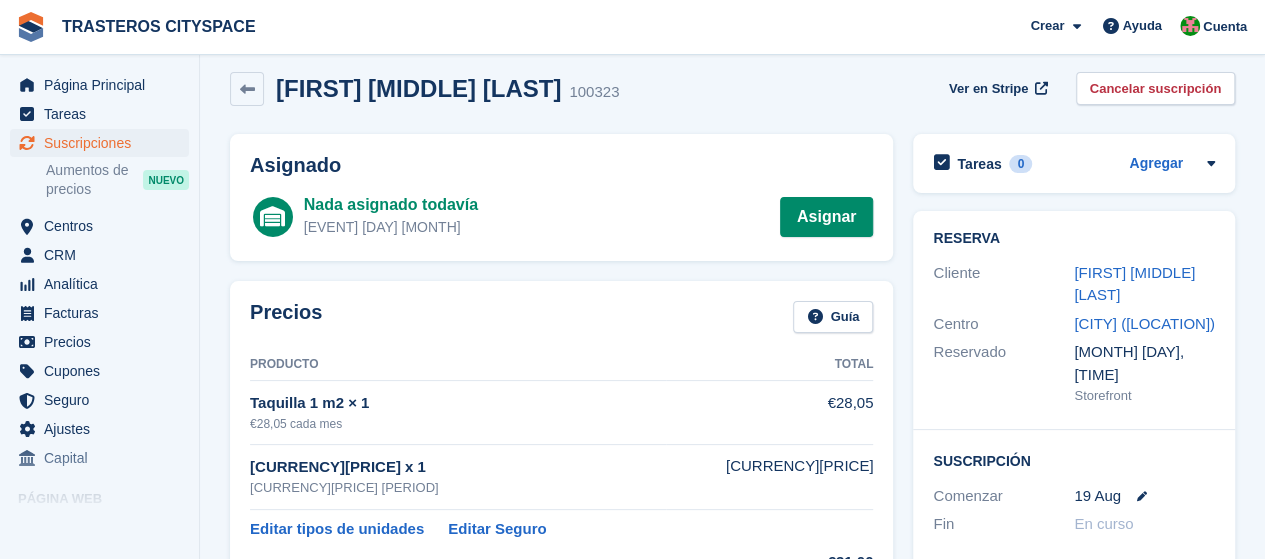 scroll, scrollTop: 0, scrollLeft: 0, axis: both 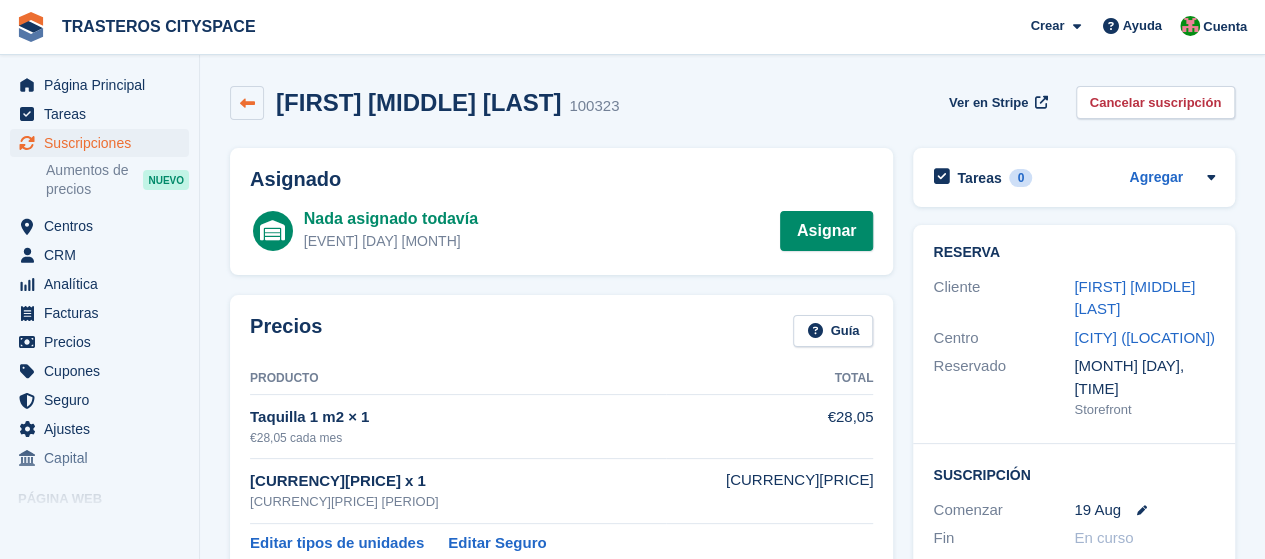 click at bounding box center (247, 103) 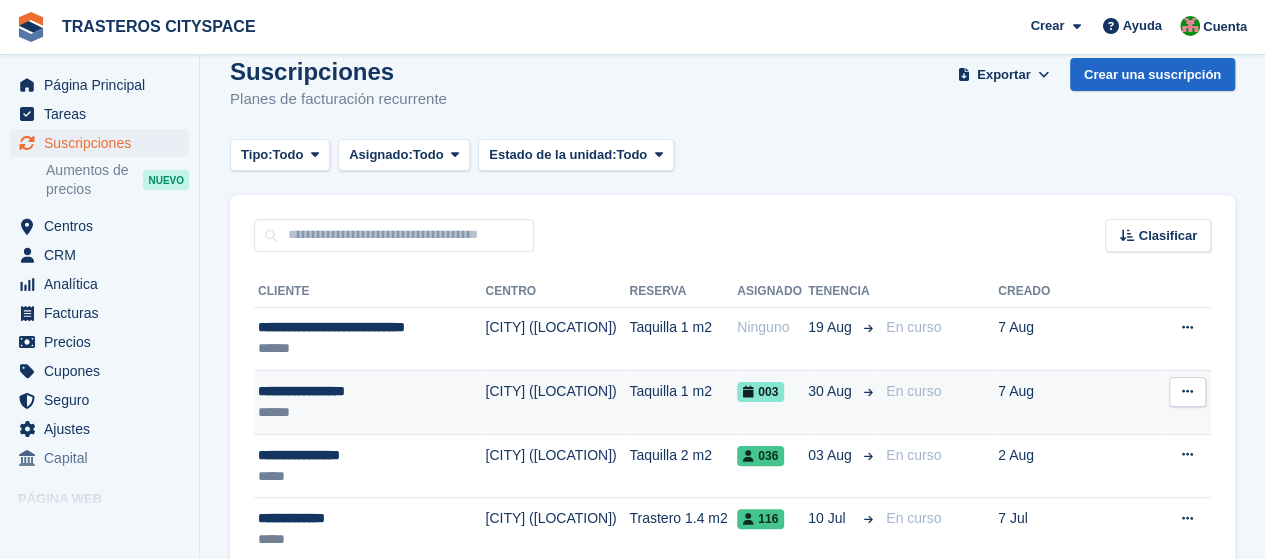 scroll, scrollTop: 100, scrollLeft: 0, axis: vertical 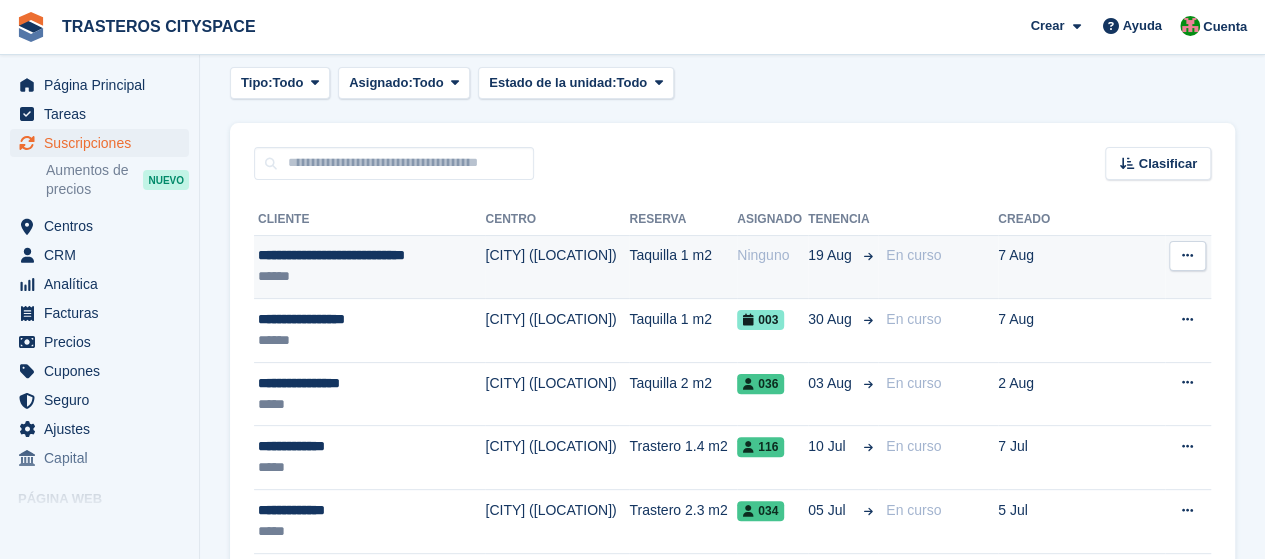 click on "Taquilla 1 m2" at bounding box center [683, 267] 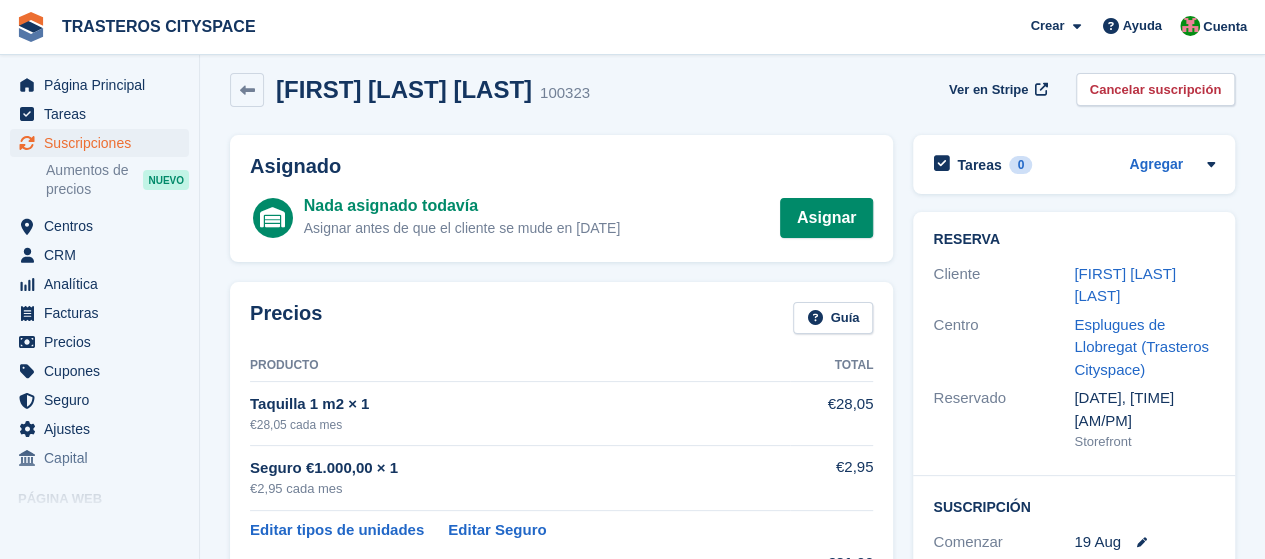 scroll, scrollTop: 0, scrollLeft: 0, axis: both 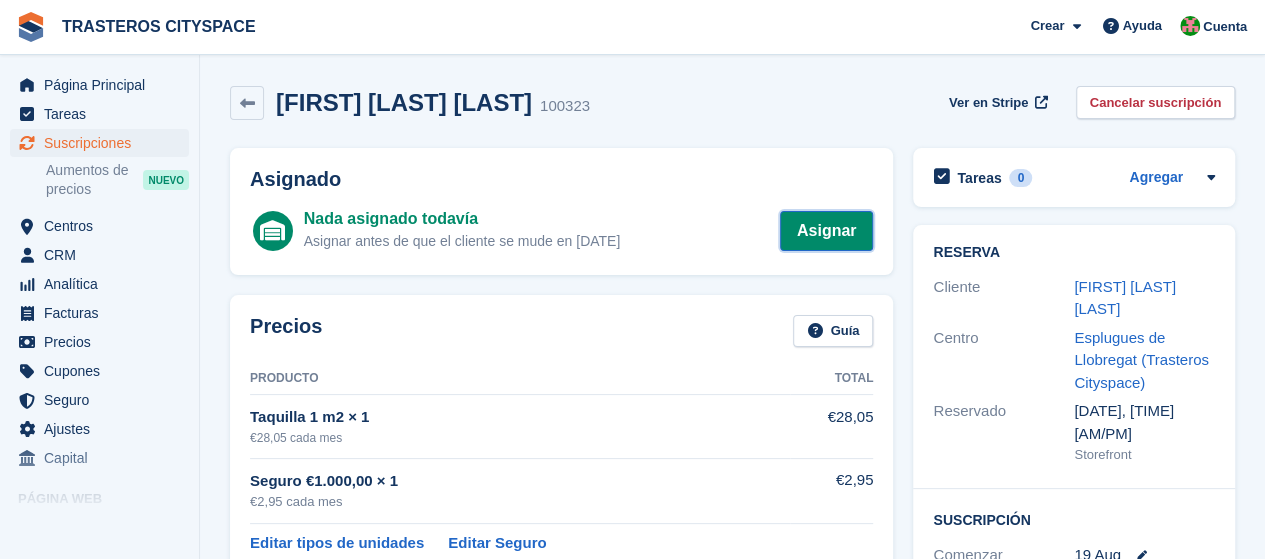 click on "Asignar" at bounding box center (827, 231) 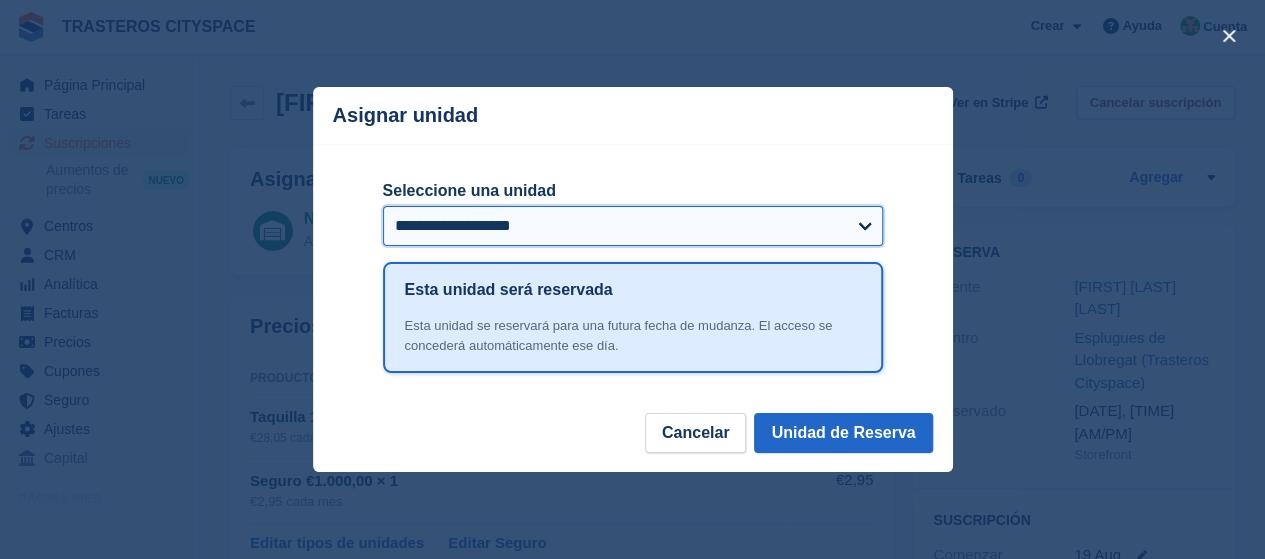 click on "**********" at bounding box center [633, 226] 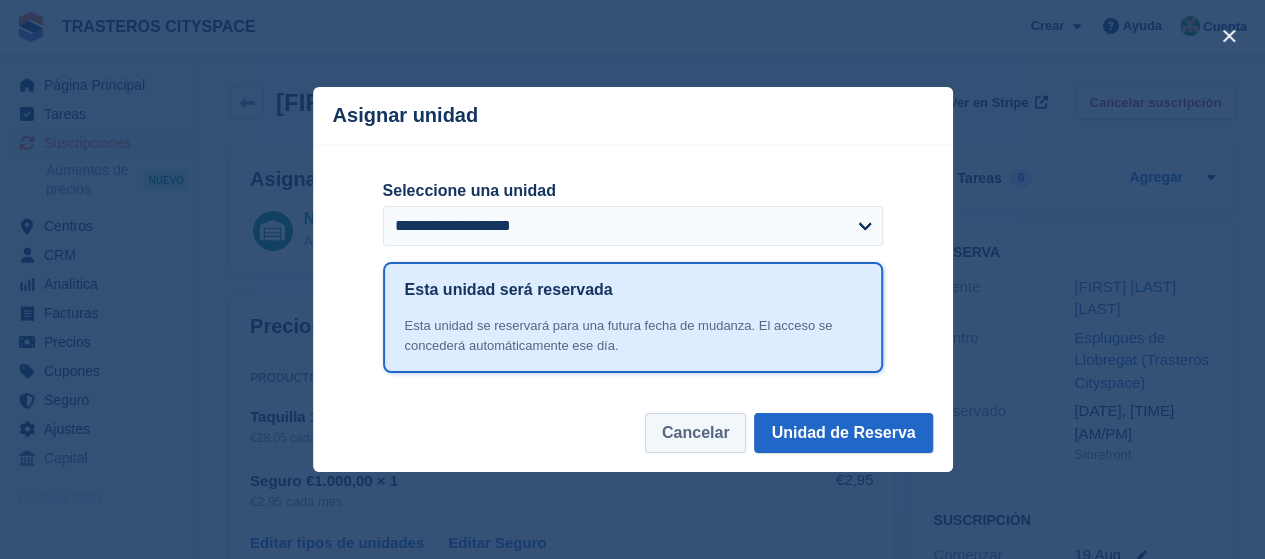 click on "Cancelar" at bounding box center [696, 433] 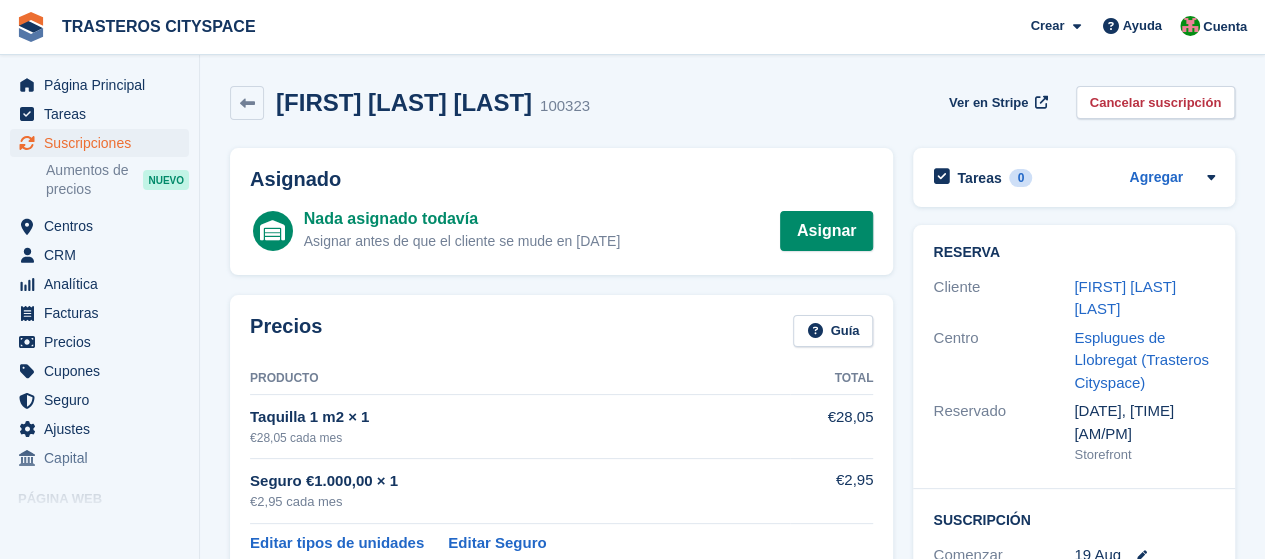 drag, startPoint x: 1150, startPoint y: 102, endPoint x: 1138, endPoint y: 131, distance: 31.38471 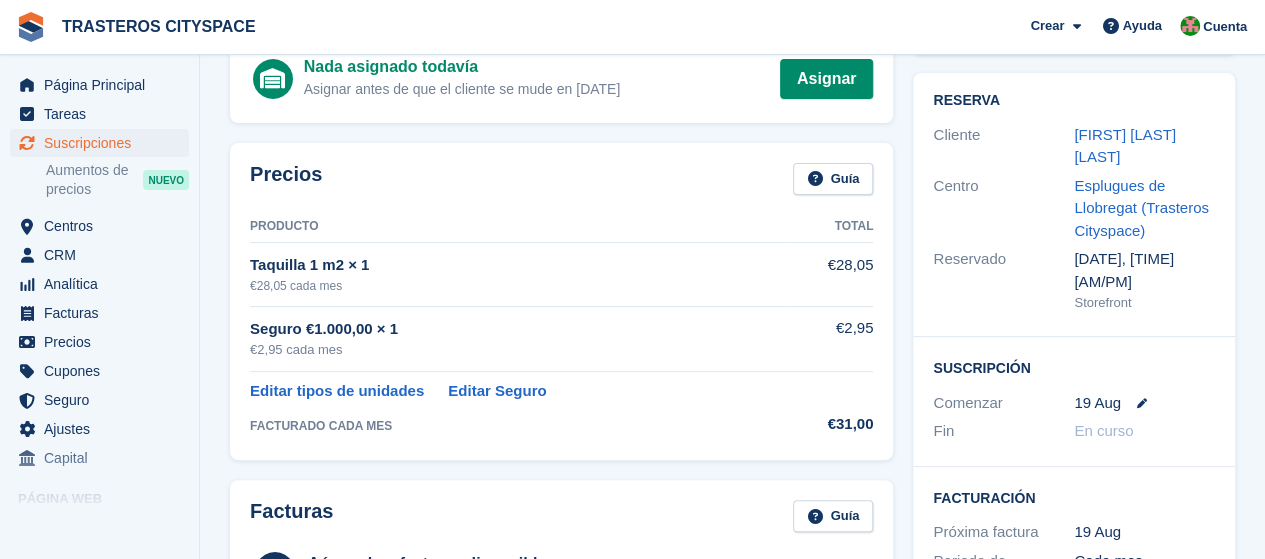 scroll, scrollTop: 0, scrollLeft: 0, axis: both 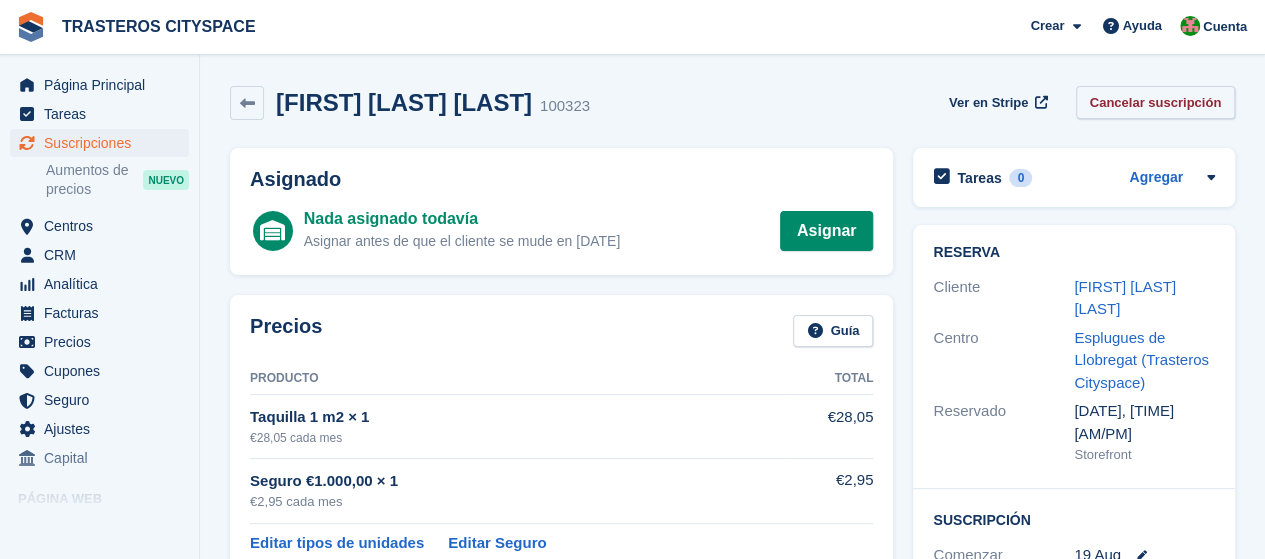click on "Cancelar suscripción" at bounding box center [1156, 102] 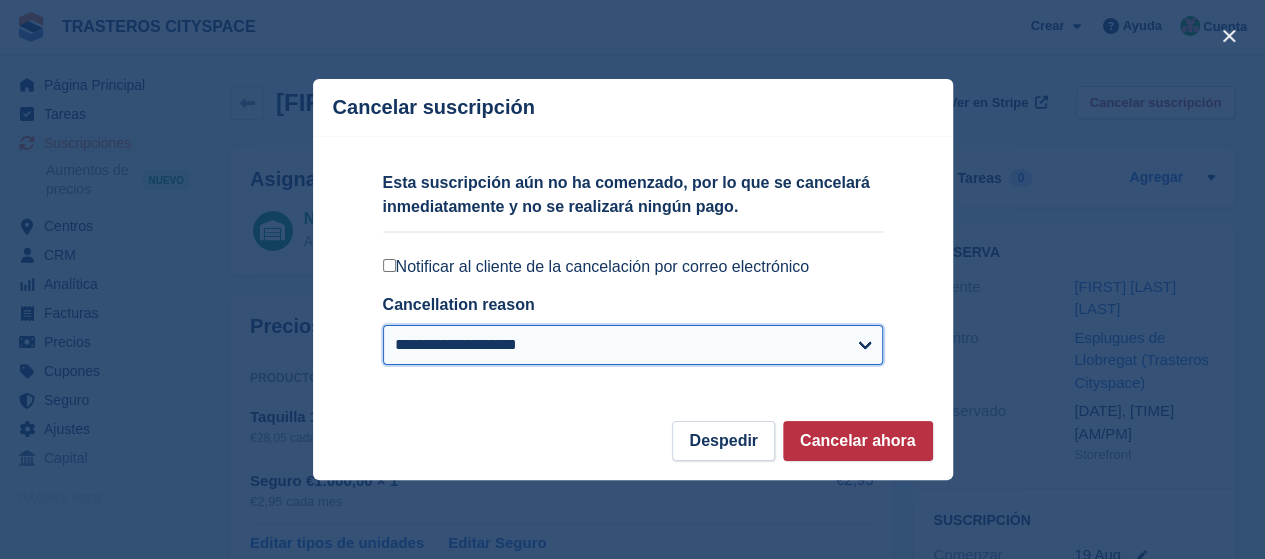 click on "**********" at bounding box center [633, 345] 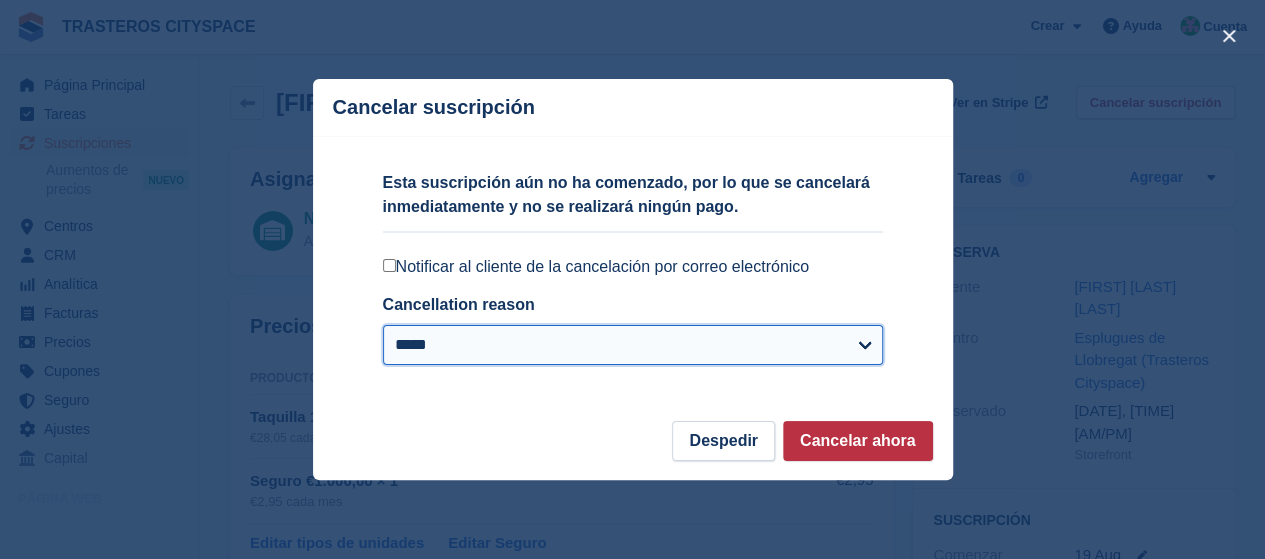 click on "**********" at bounding box center [633, 345] 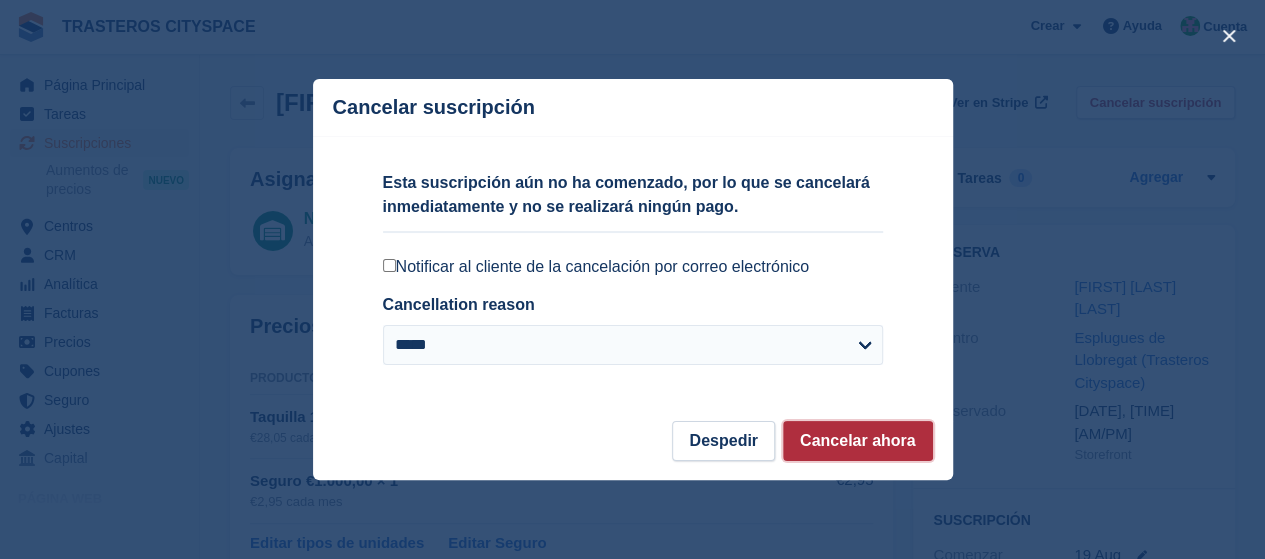 click on "Cancelar ahora" at bounding box center [858, 441] 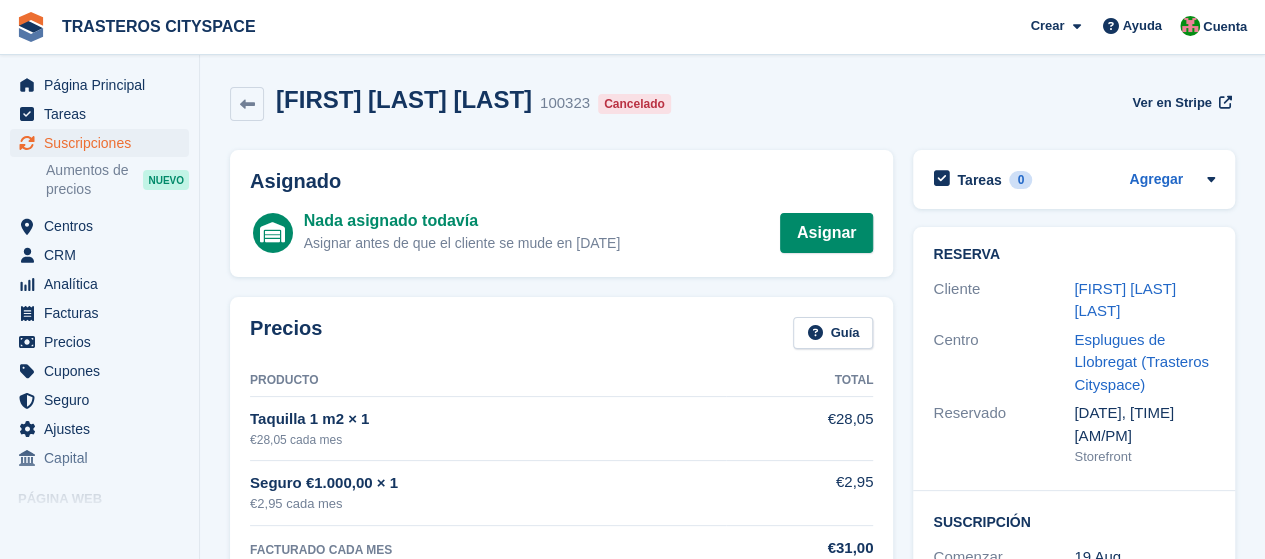 scroll, scrollTop: 0, scrollLeft: 0, axis: both 